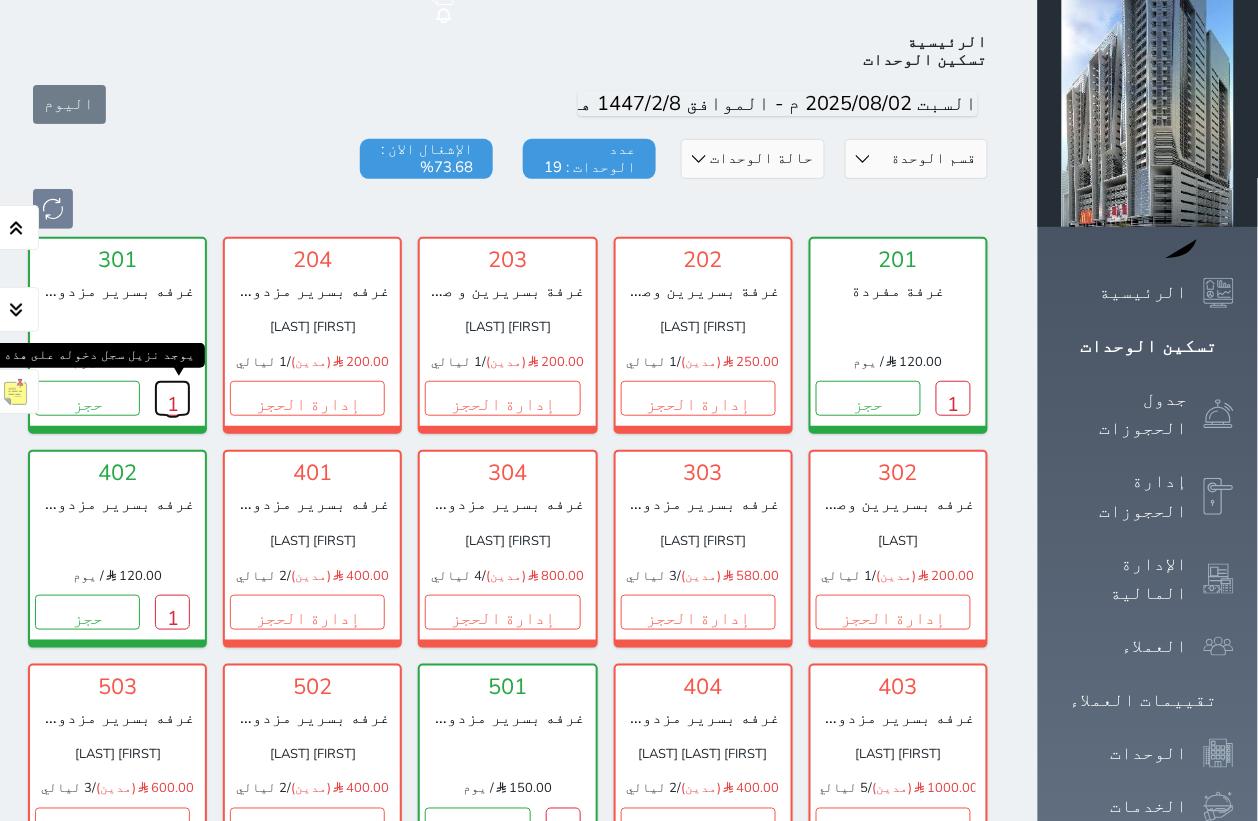 click on "1" at bounding box center [172, 398] 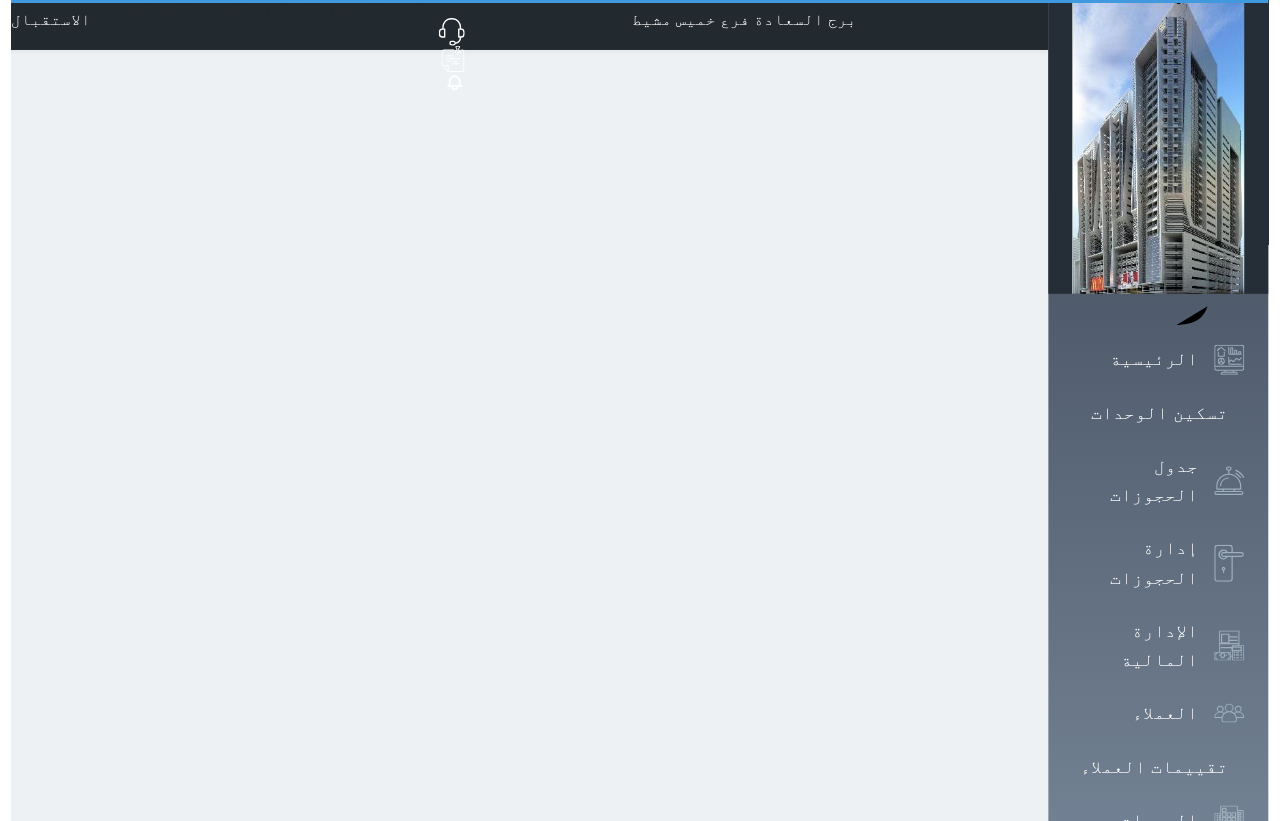 scroll, scrollTop: 0, scrollLeft: 0, axis: both 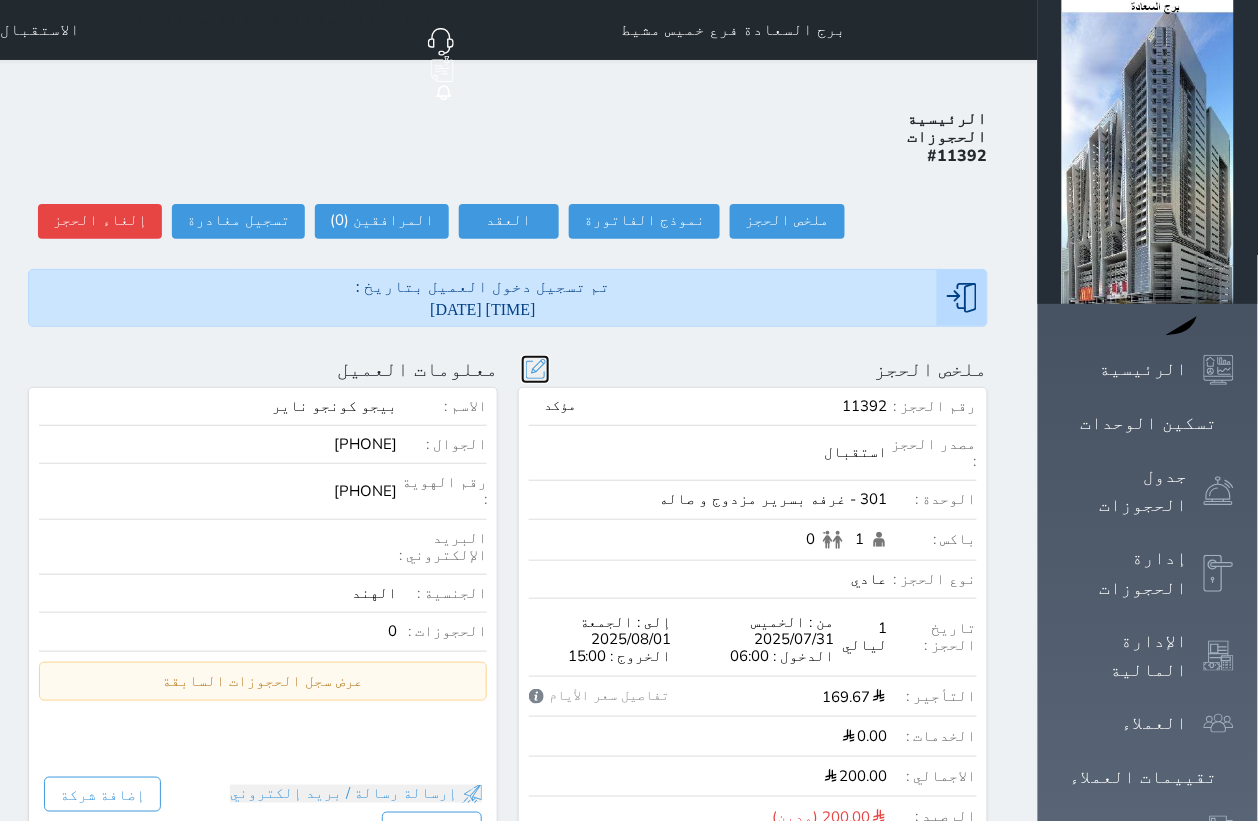 click at bounding box center (535, 369) 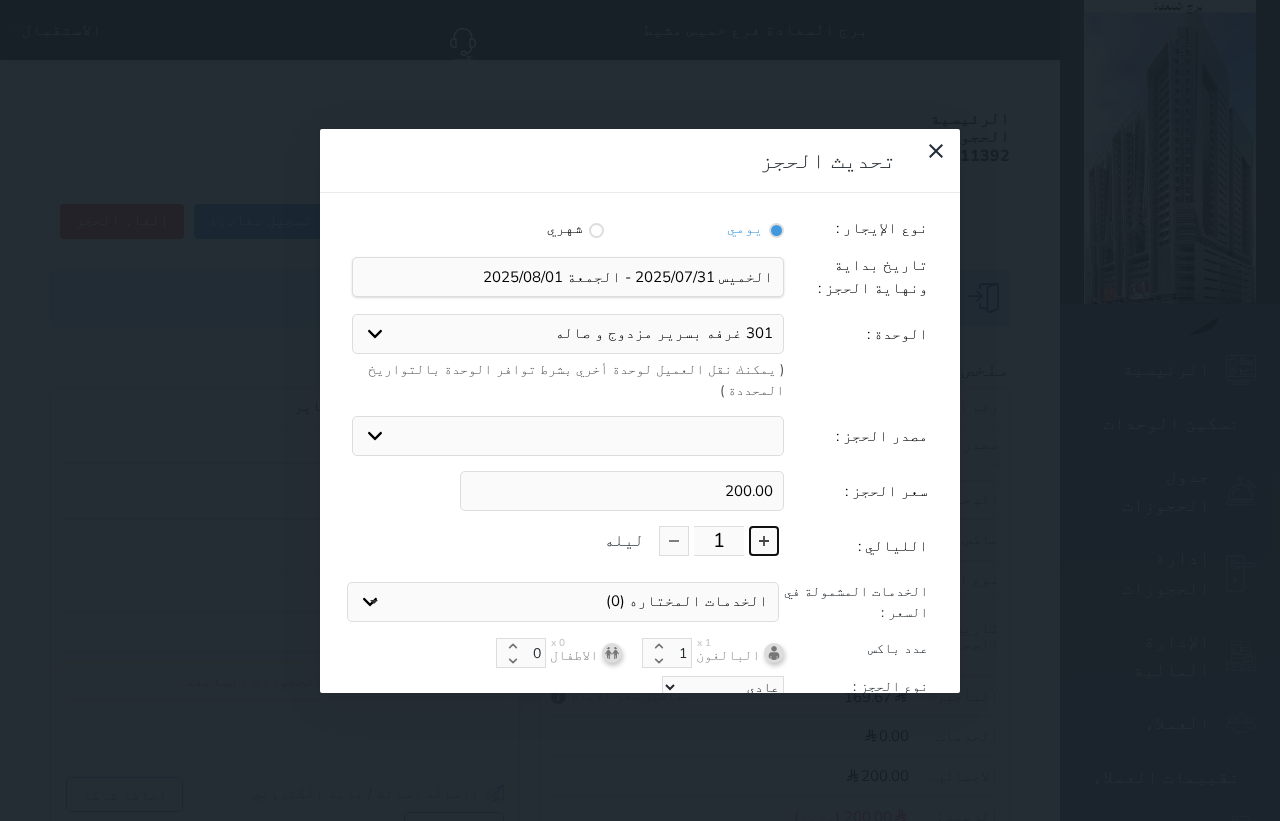 click at bounding box center [764, 541] 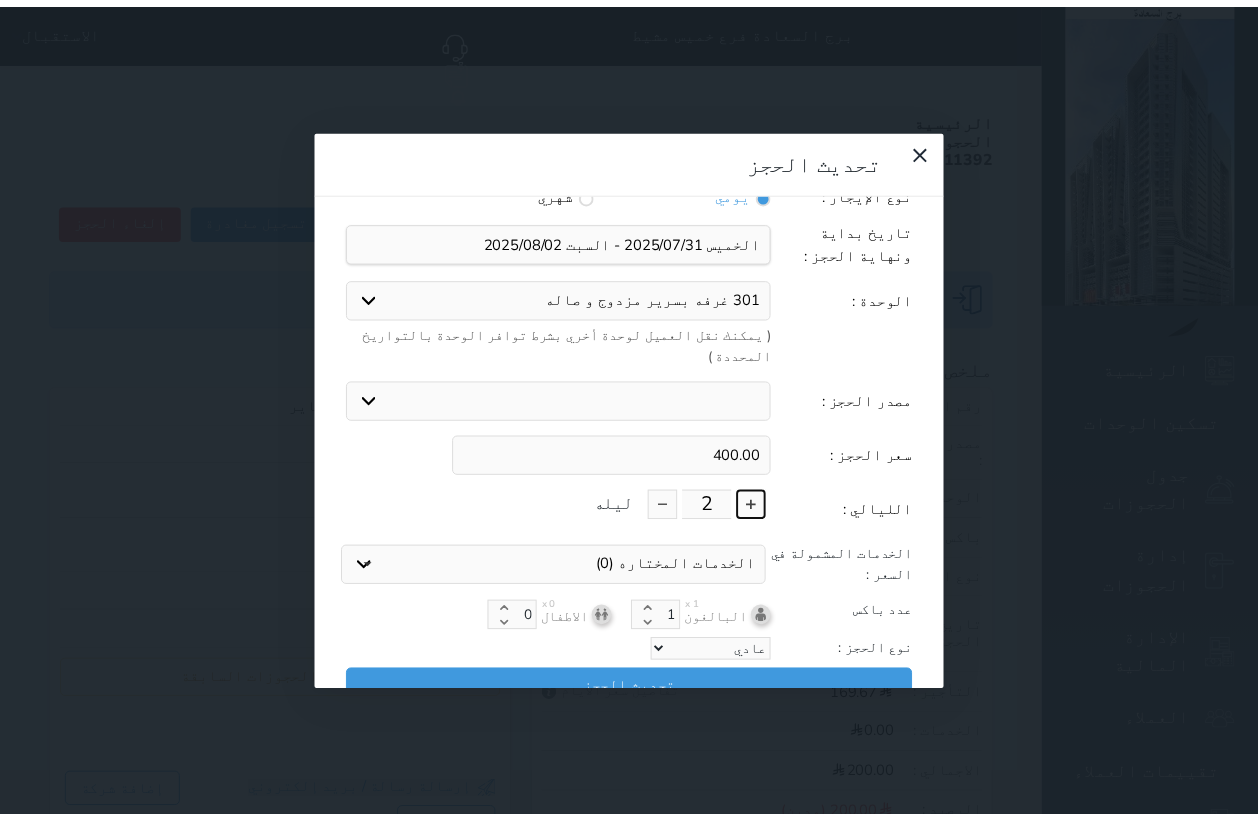 scroll, scrollTop: 45, scrollLeft: 0, axis: vertical 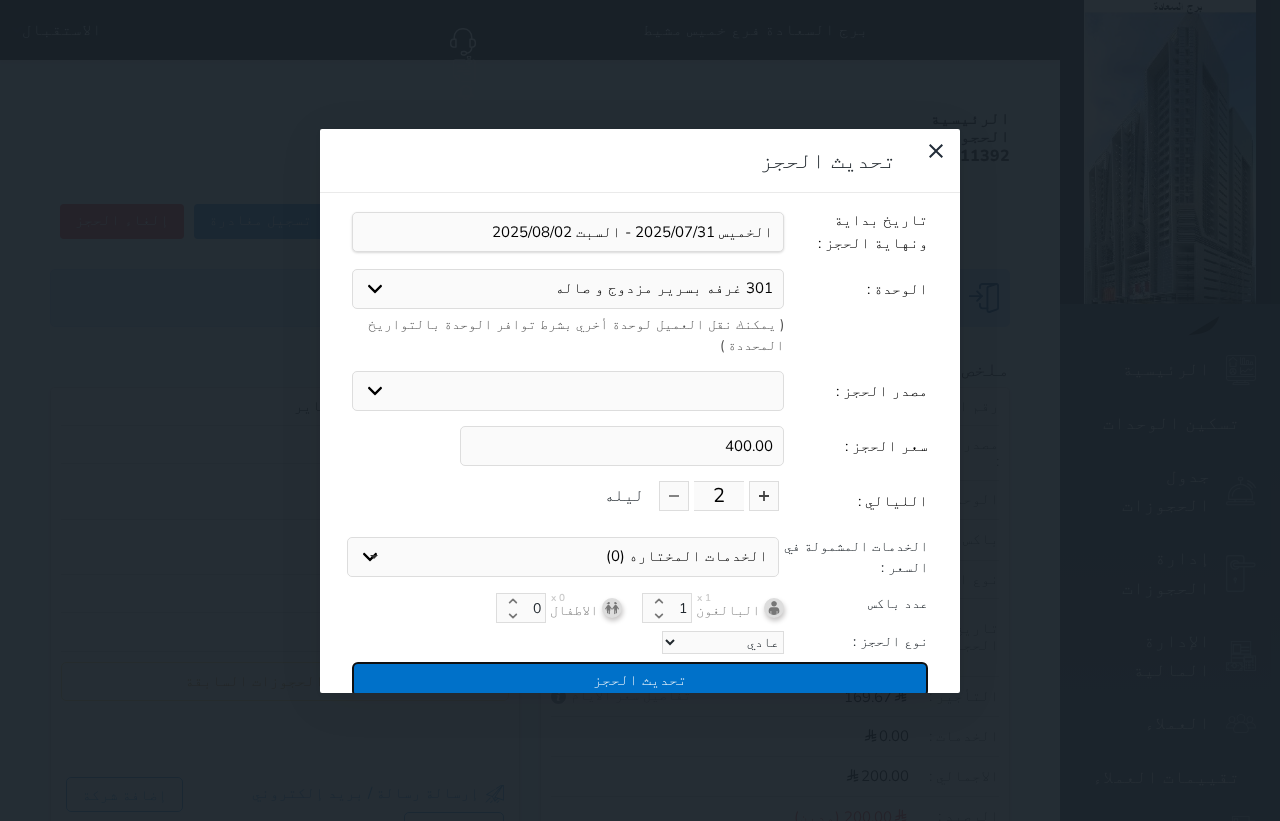 click on "تحديث الحجز" at bounding box center [640, 679] 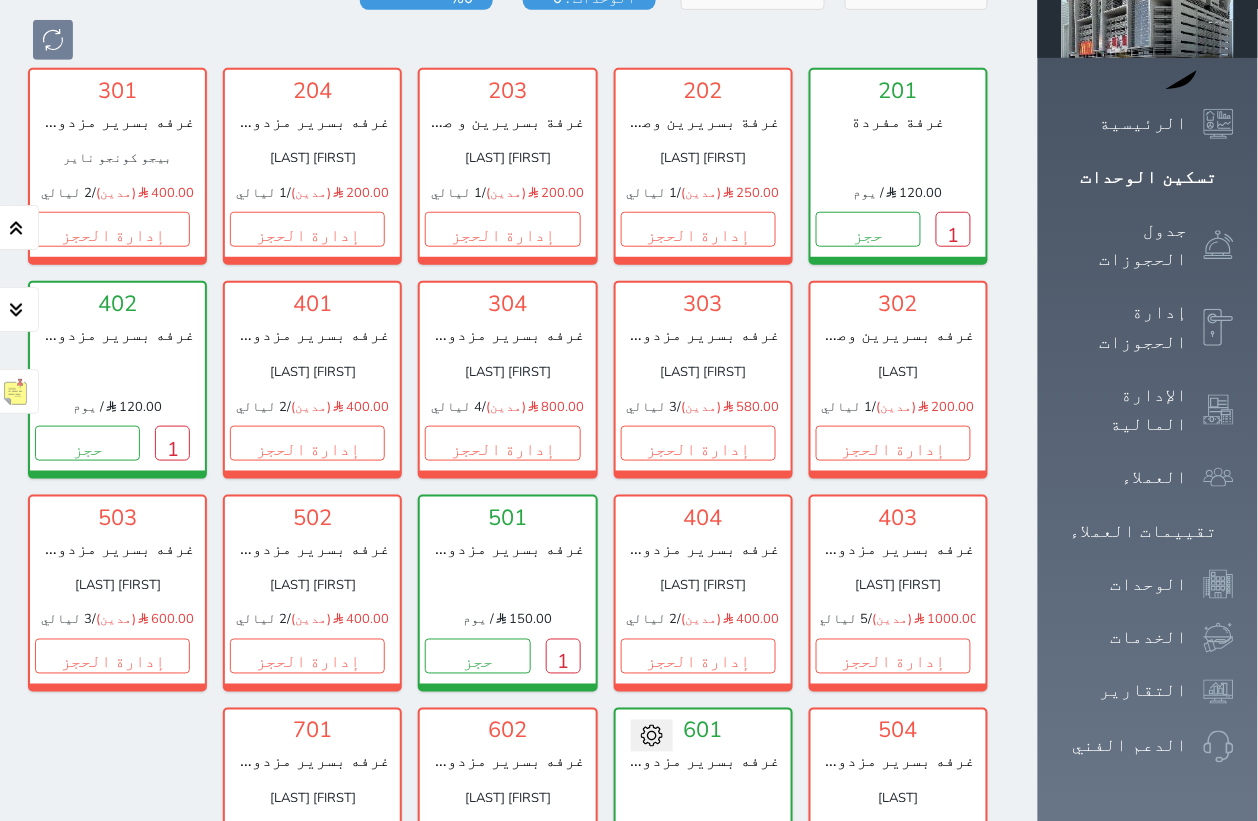 scroll, scrollTop: 202, scrollLeft: 0, axis: vertical 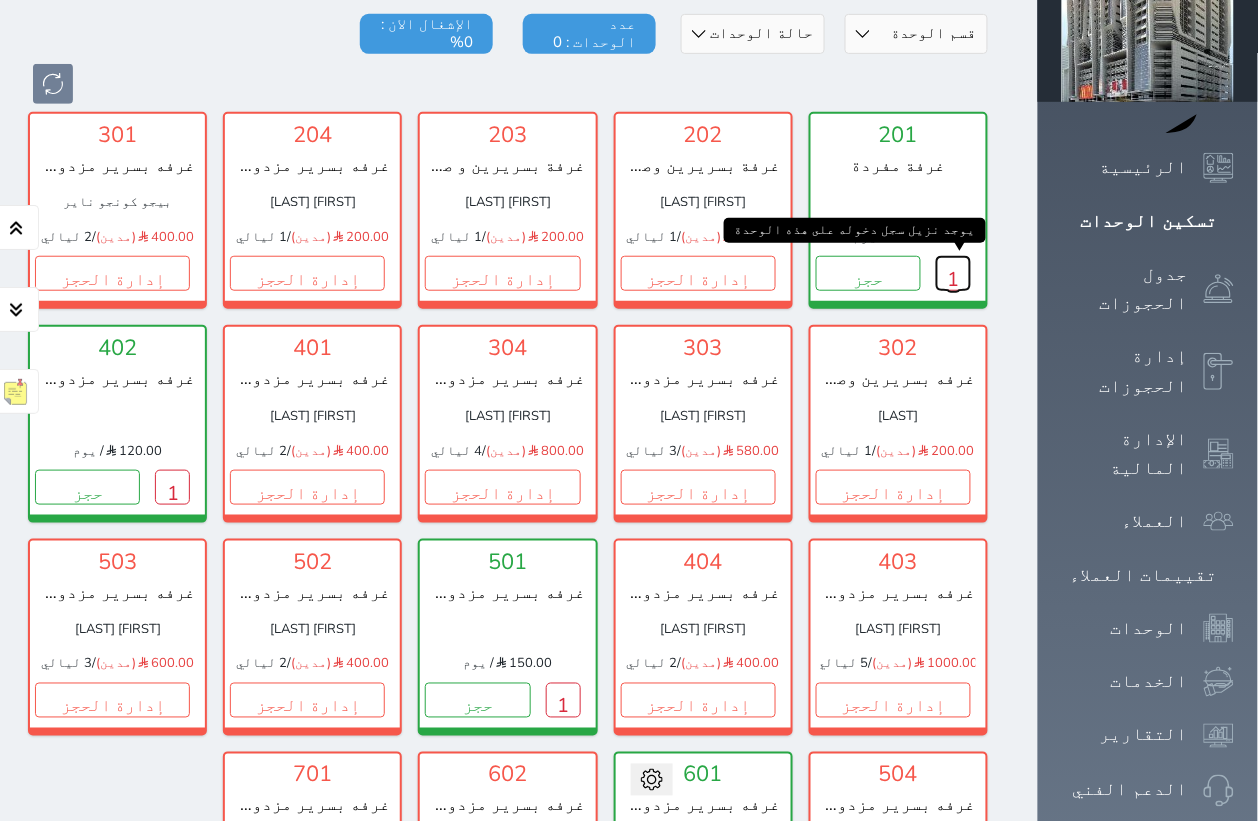 click on "1" at bounding box center (953, 273) 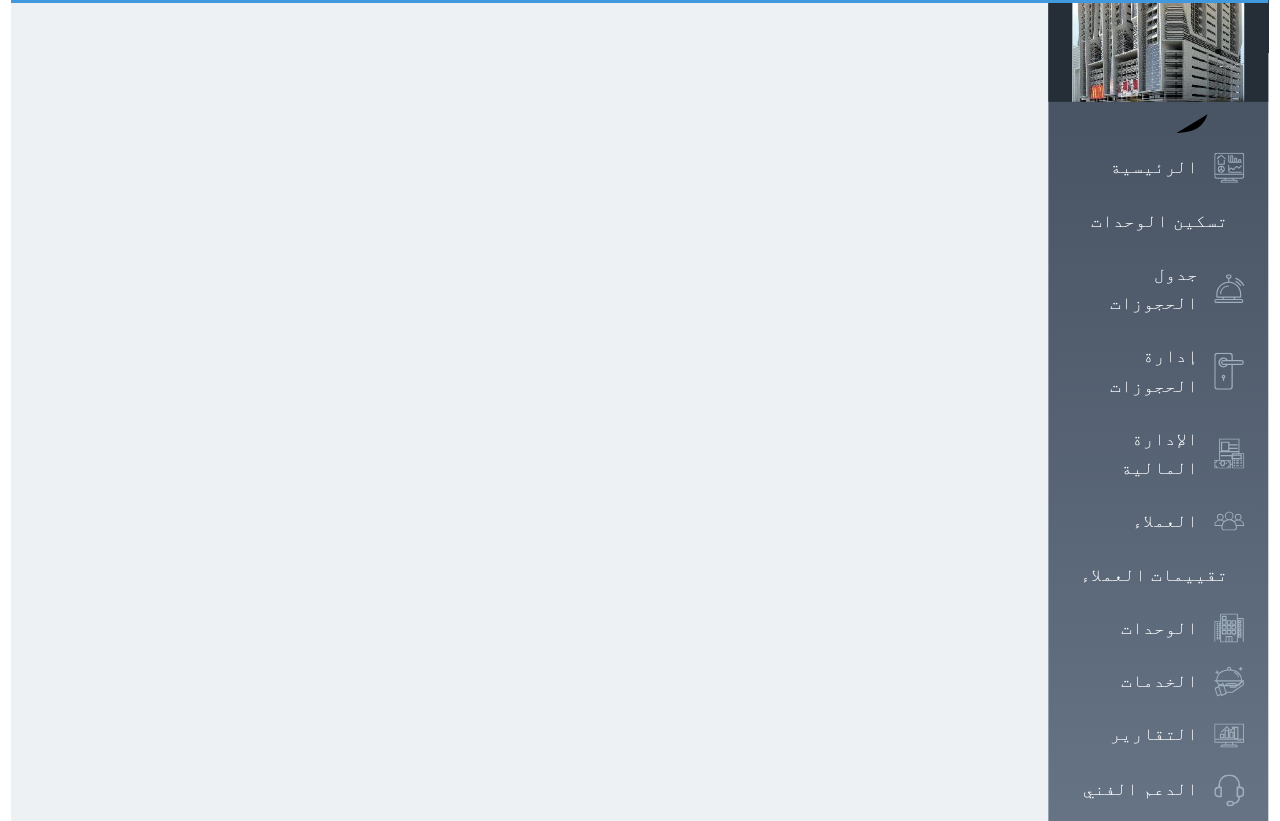 scroll, scrollTop: 0, scrollLeft: 0, axis: both 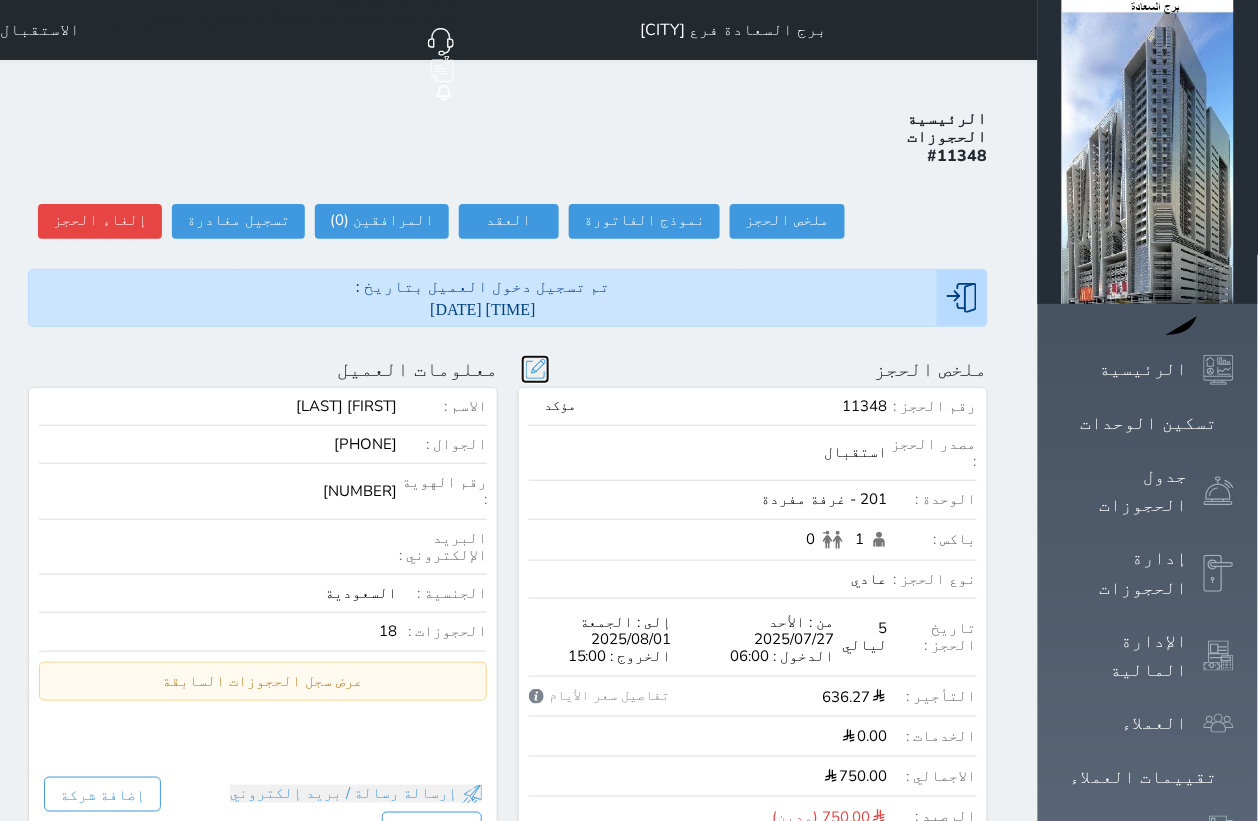 click at bounding box center [535, 369] 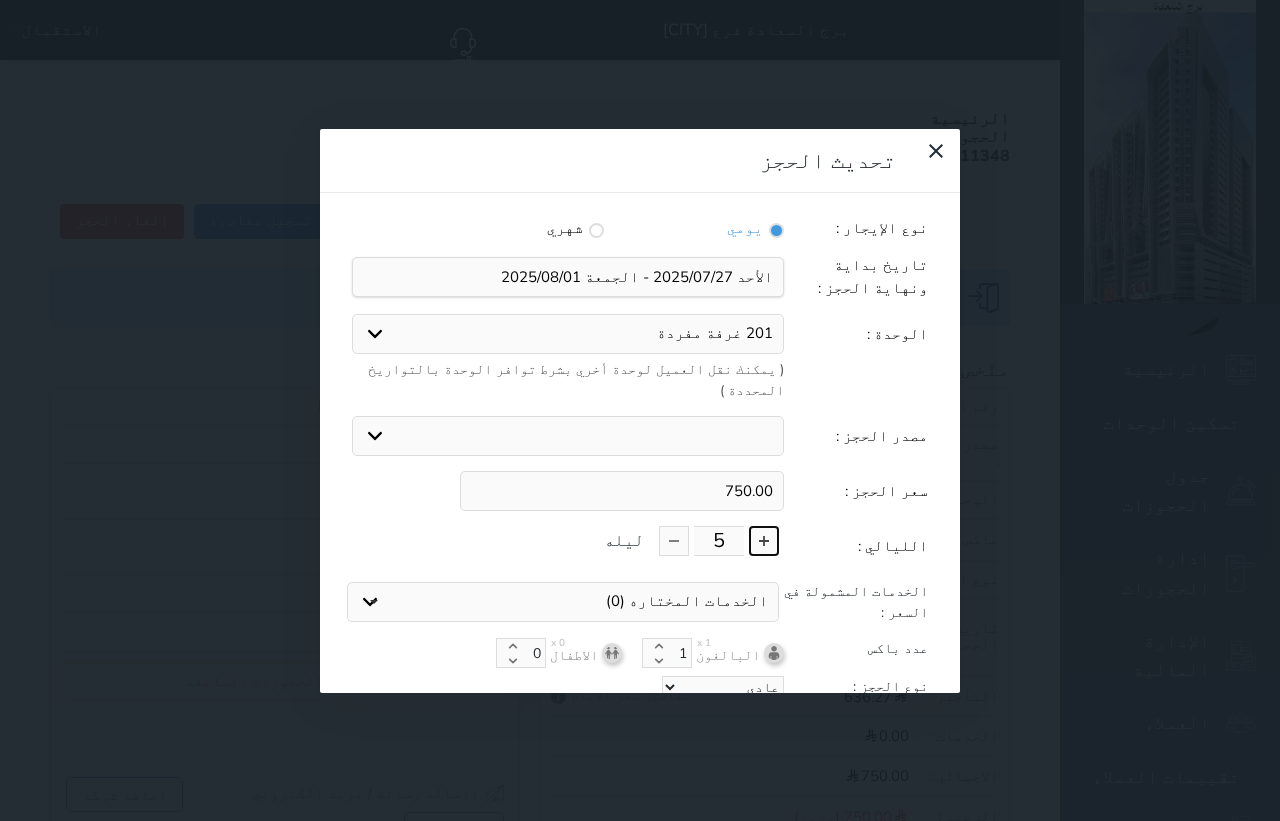 click at bounding box center (764, 541) 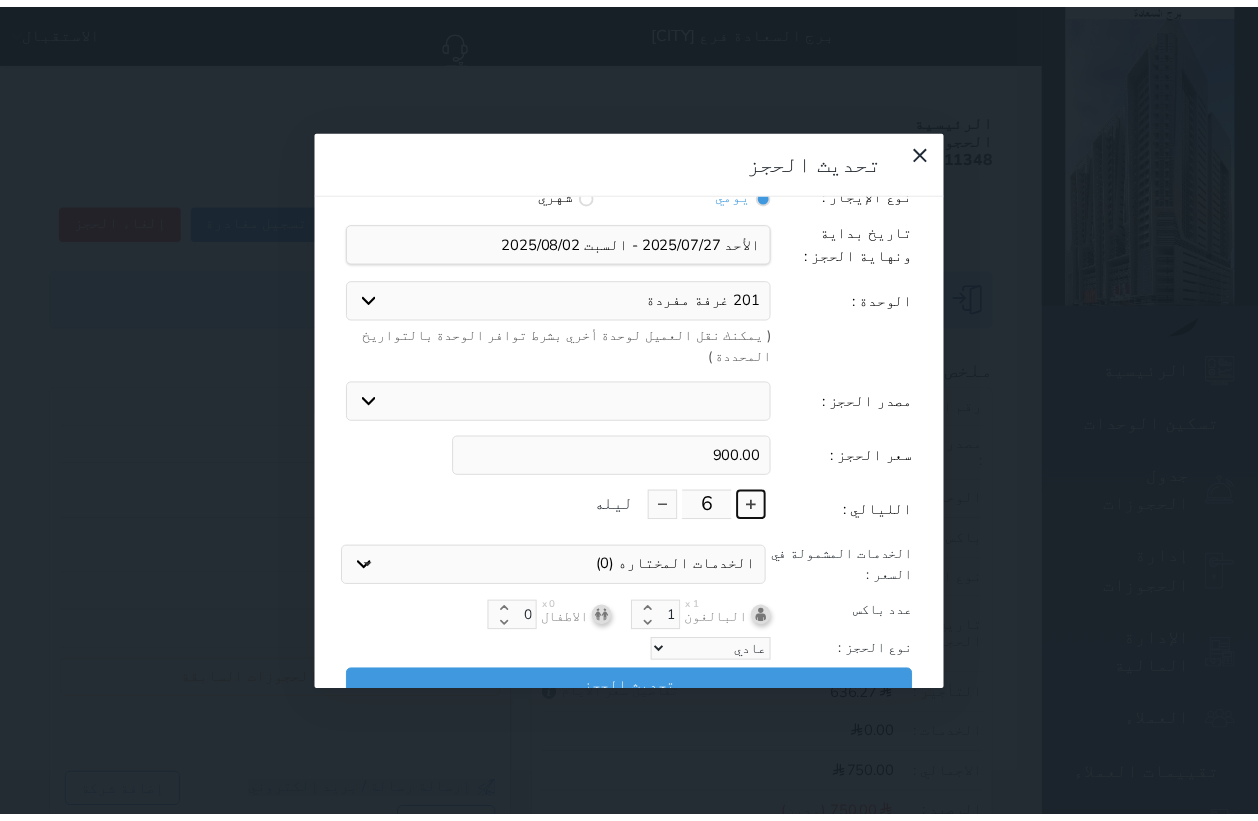 scroll, scrollTop: 45, scrollLeft: 0, axis: vertical 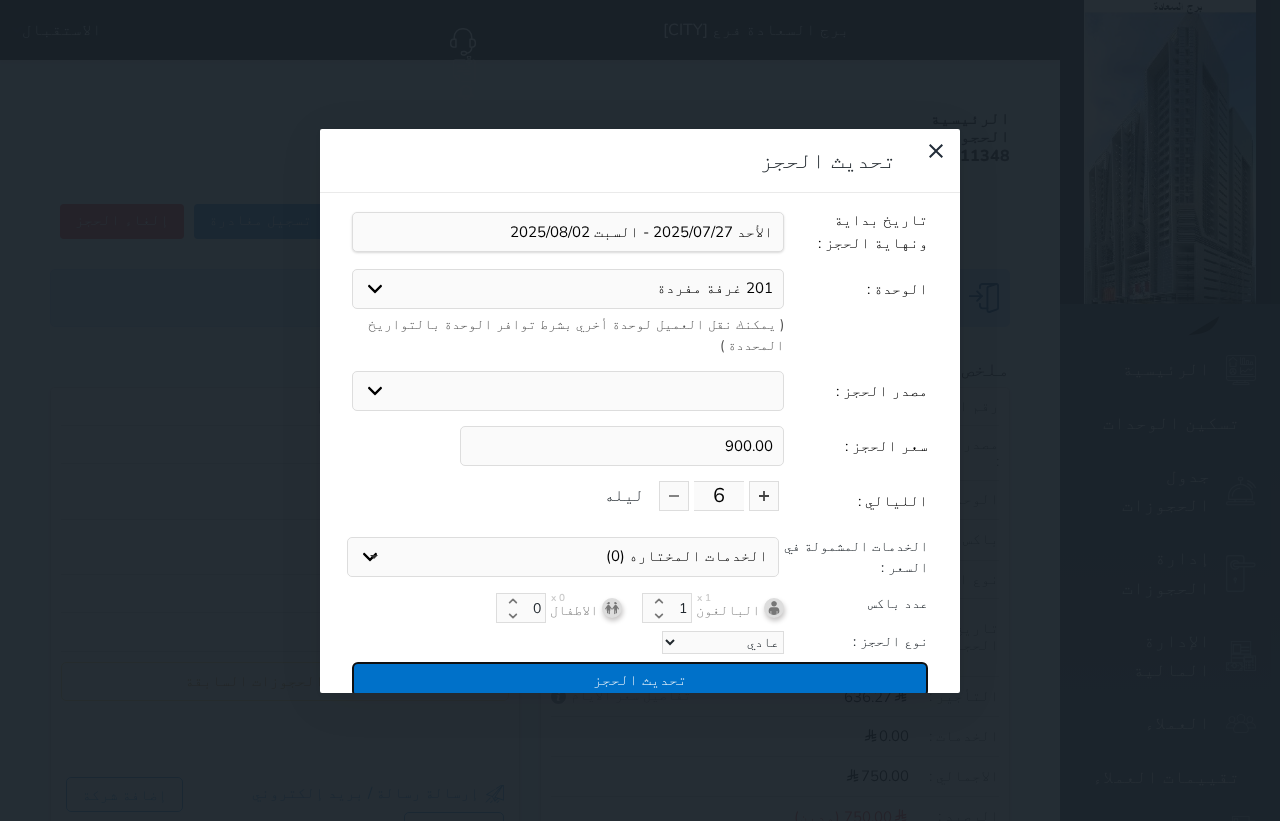 click on "تحديث الحجز" at bounding box center [640, 679] 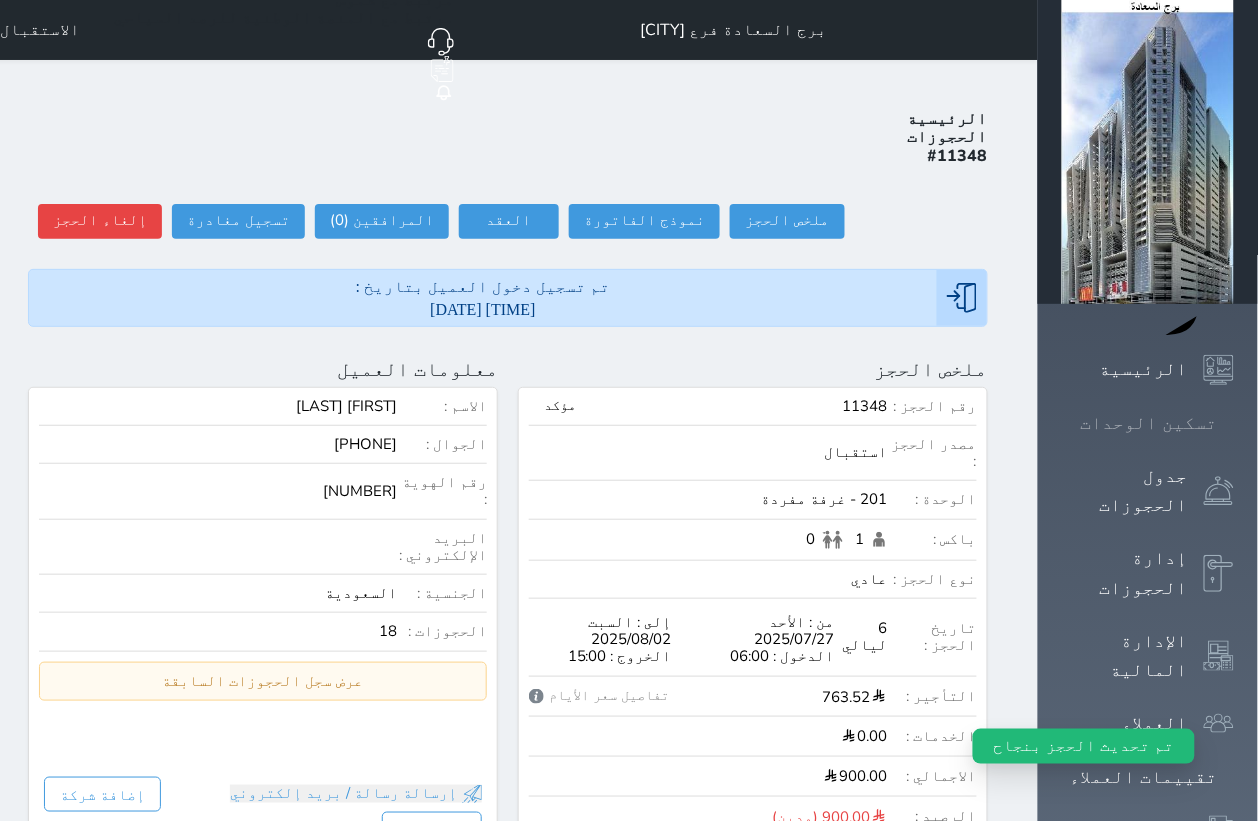 click 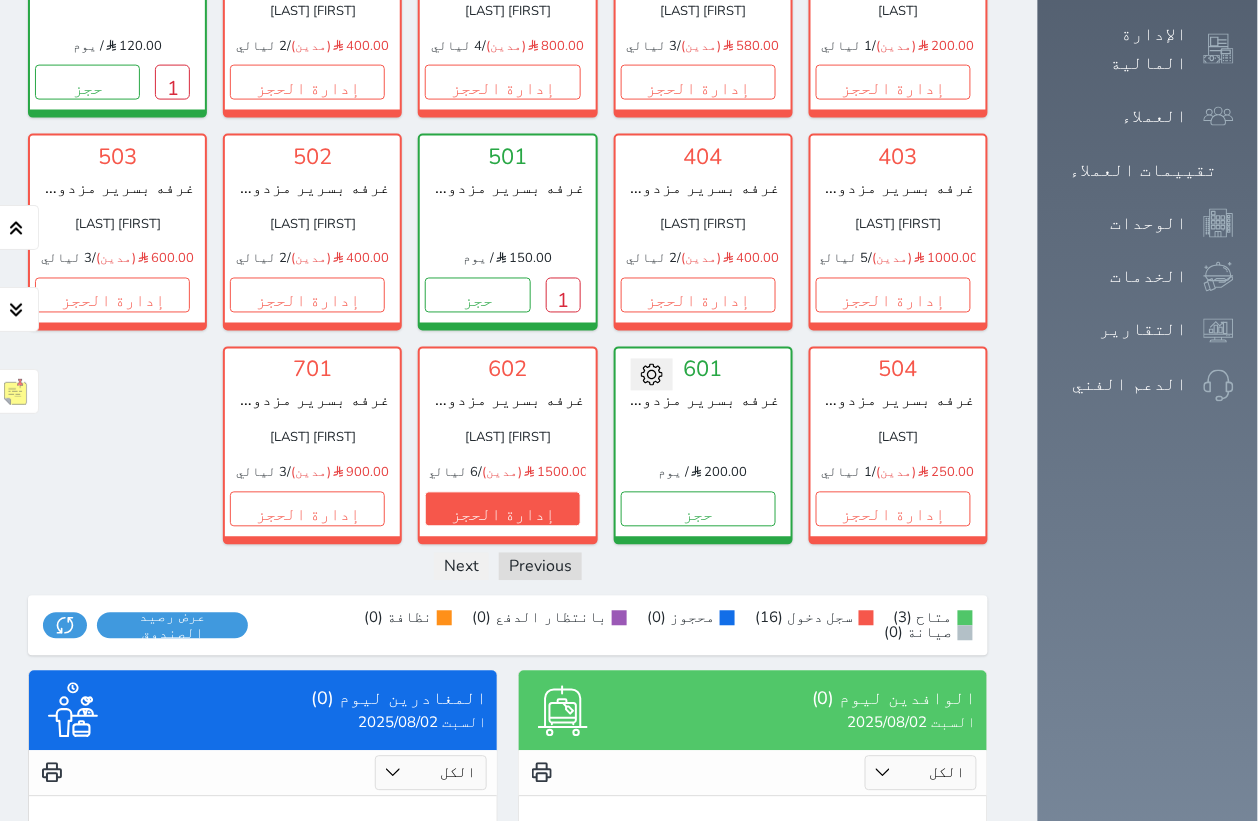 scroll, scrollTop: 702, scrollLeft: 0, axis: vertical 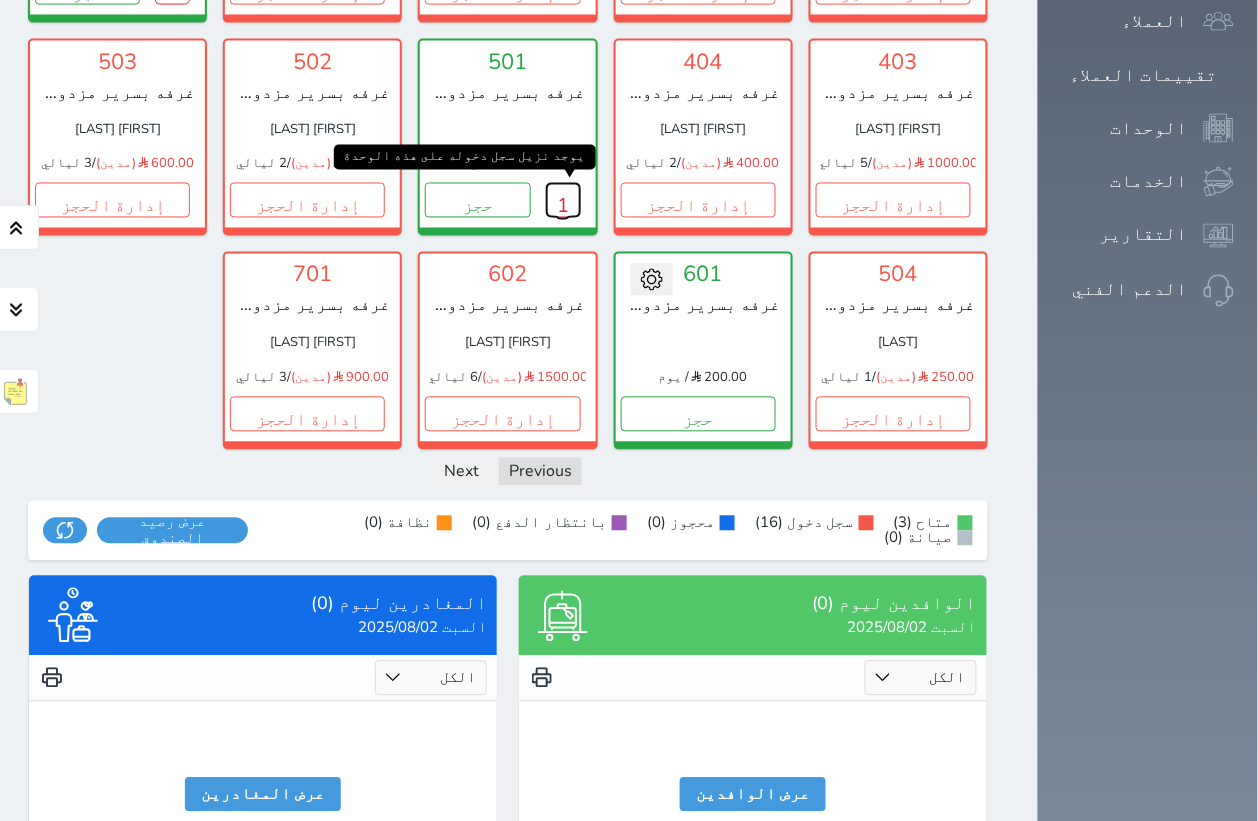 click on "1" at bounding box center (563, 200) 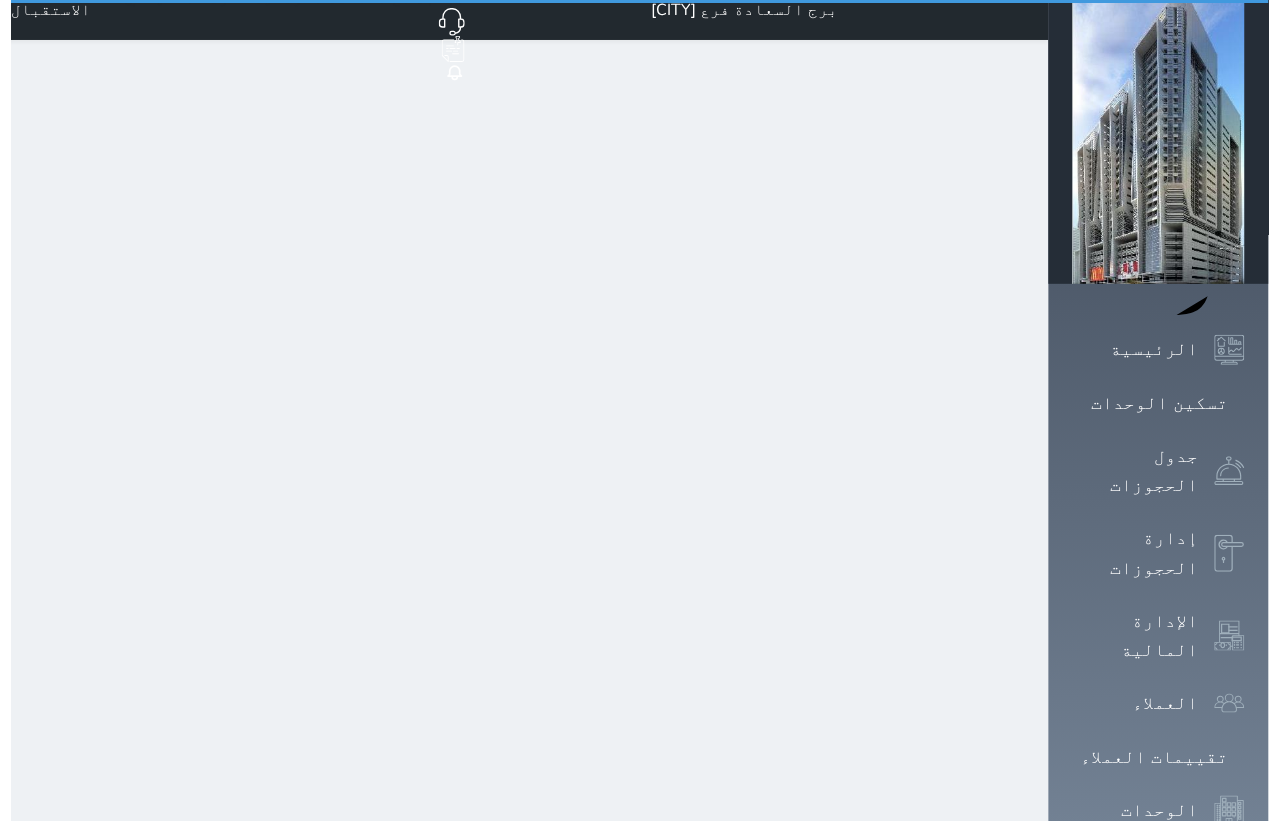 scroll, scrollTop: 0, scrollLeft: 0, axis: both 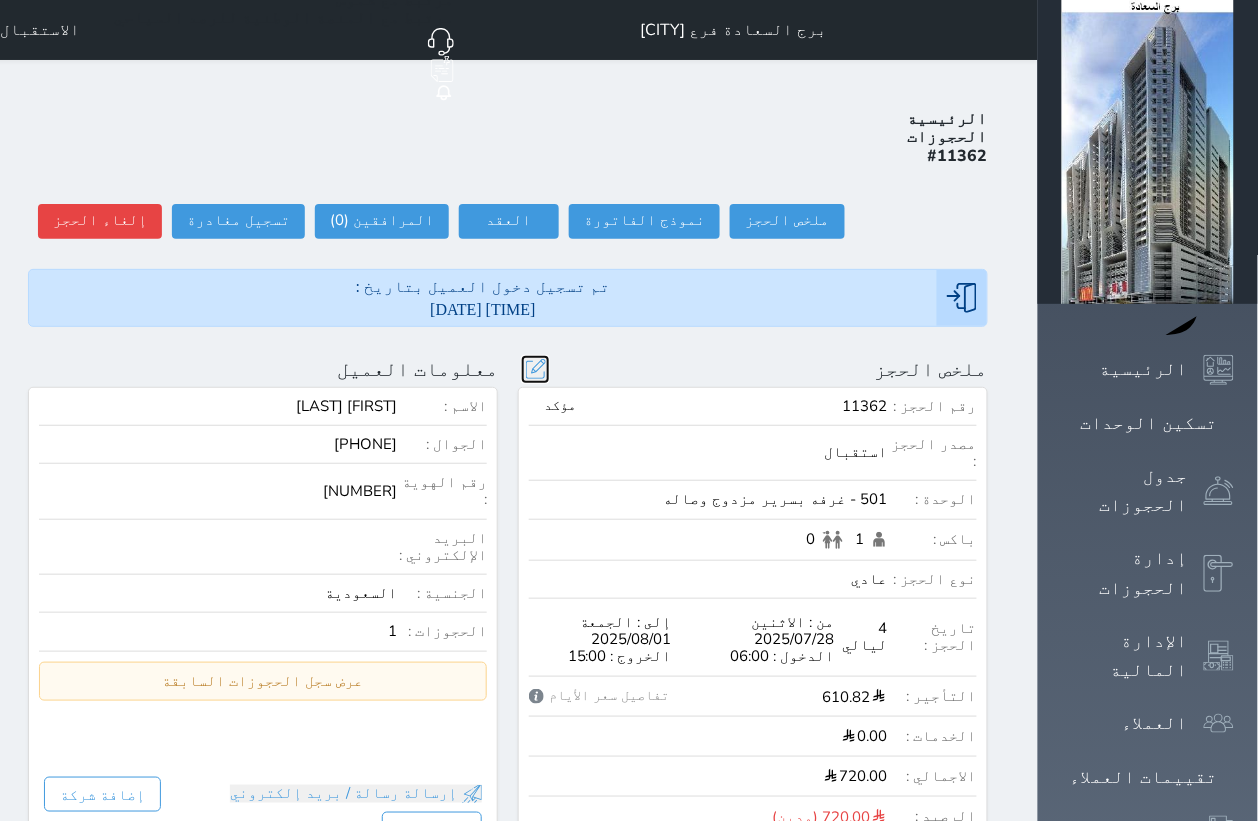 click at bounding box center [535, 369] 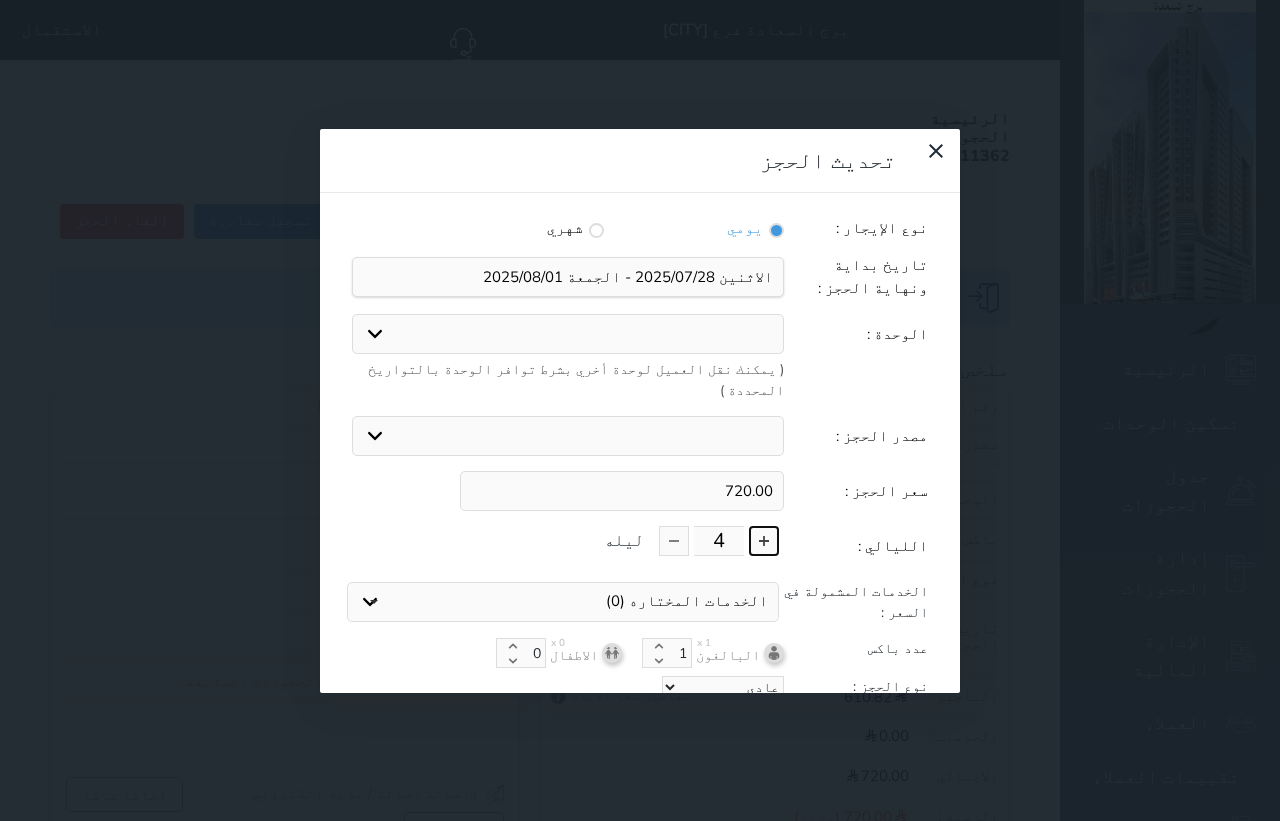 click at bounding box center (764, 541) 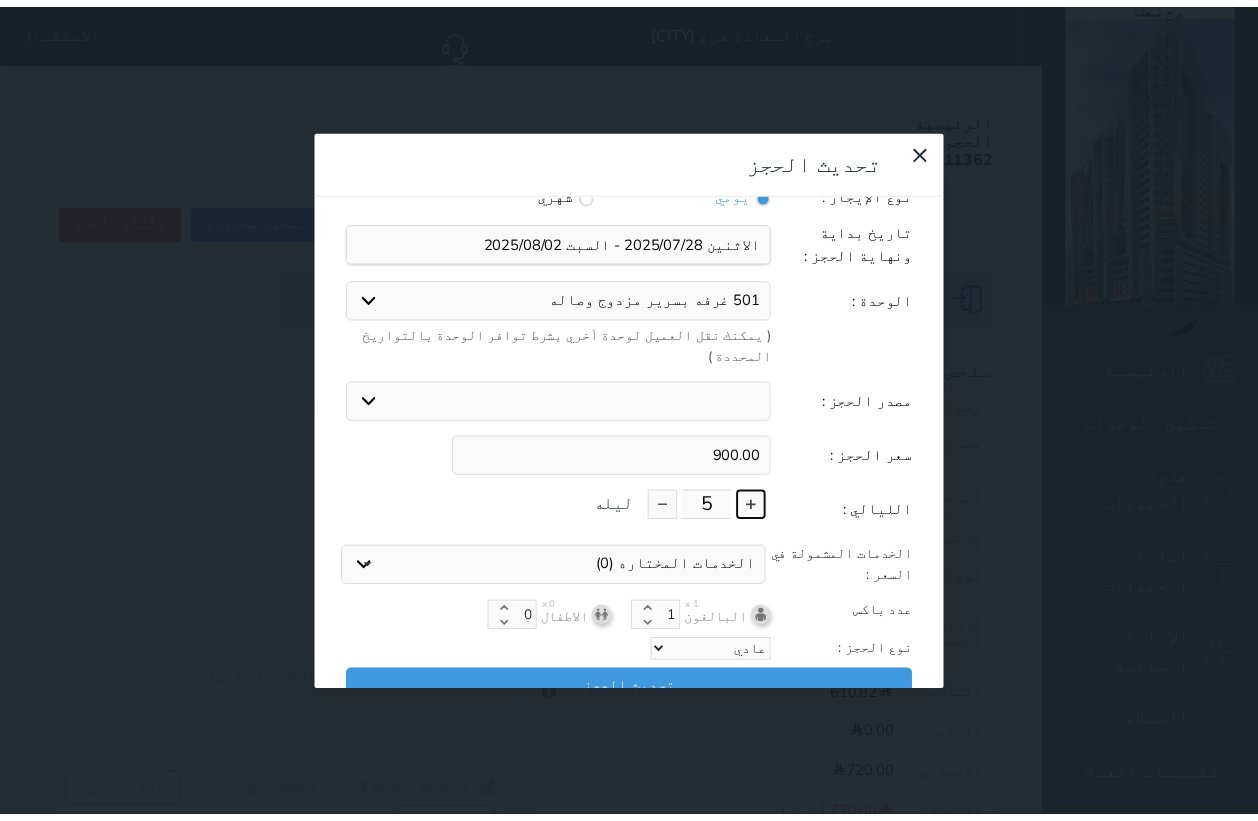 scroll, scrollTop: 45, scrollLeft: 0, axis: vertical 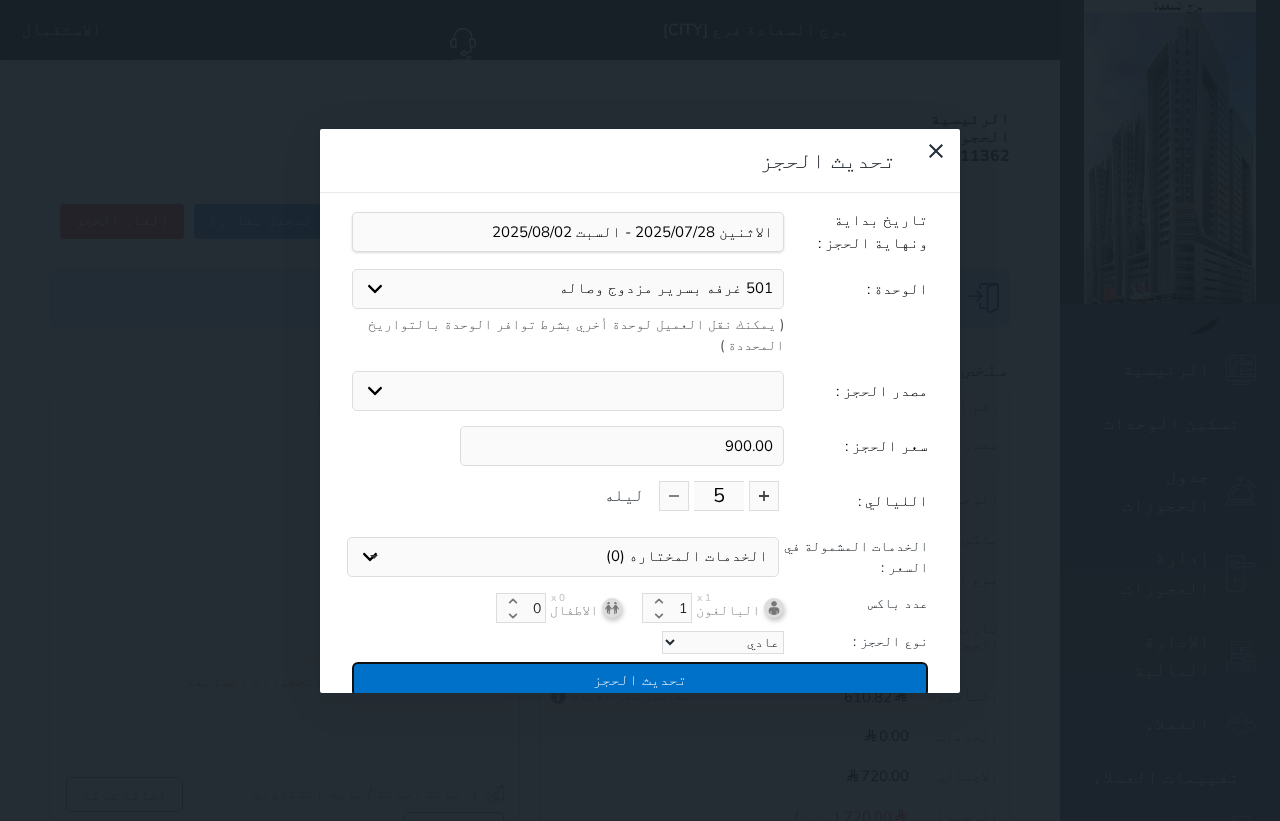 click on "تحديث الحجز" at bounding box center (640, 679) 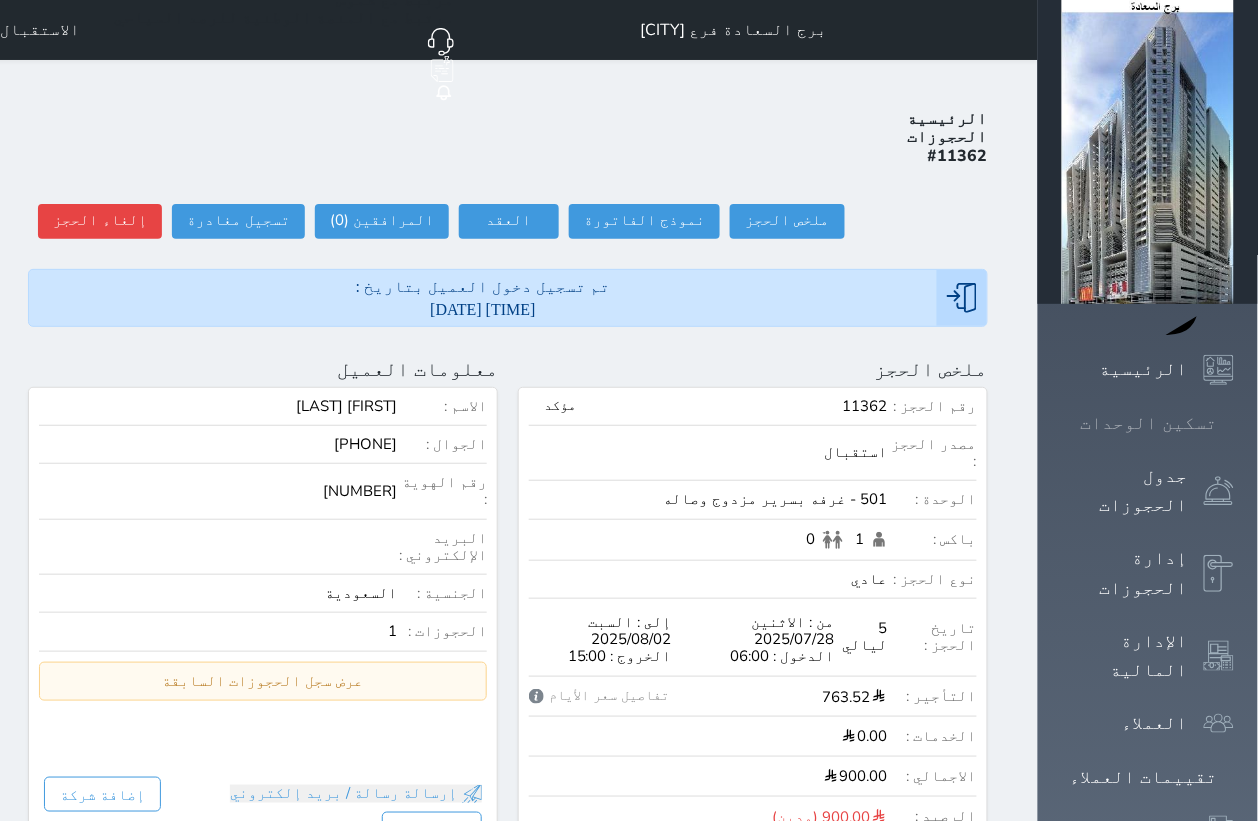 click 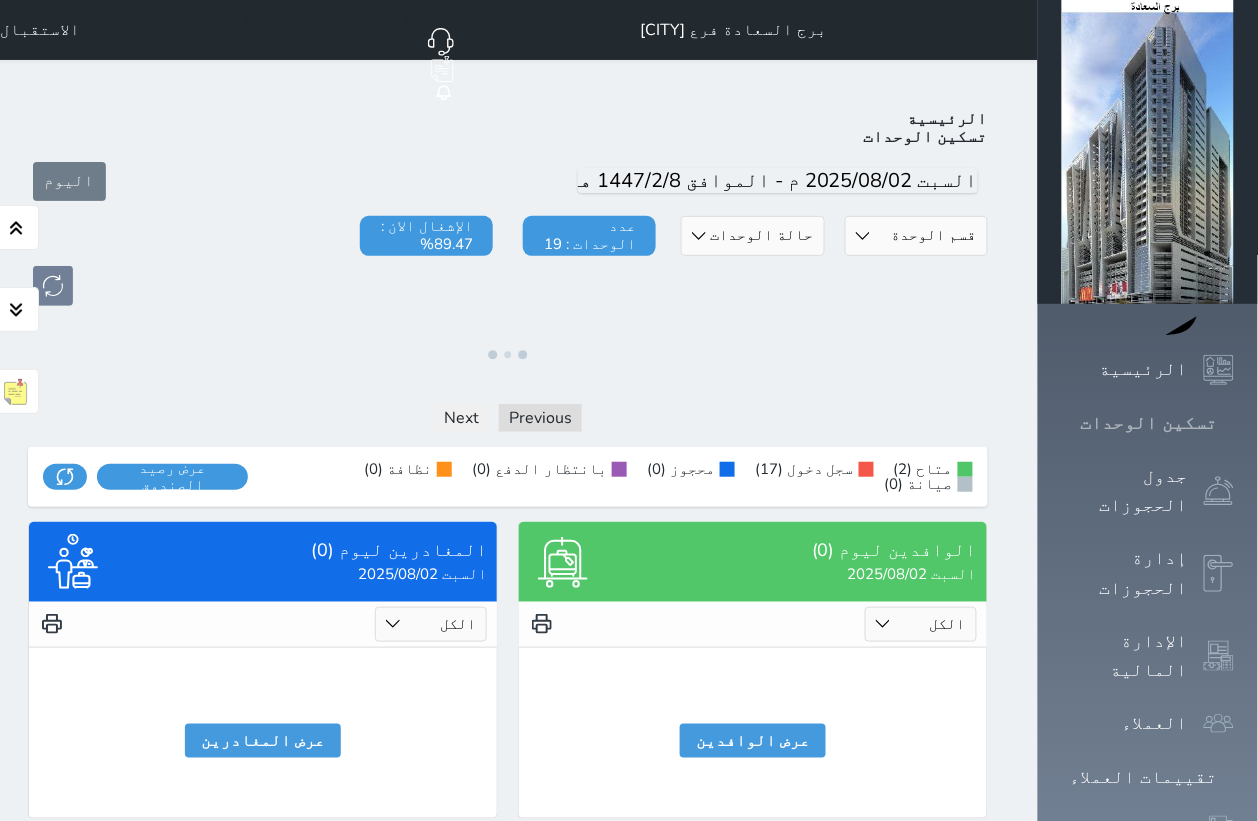 click 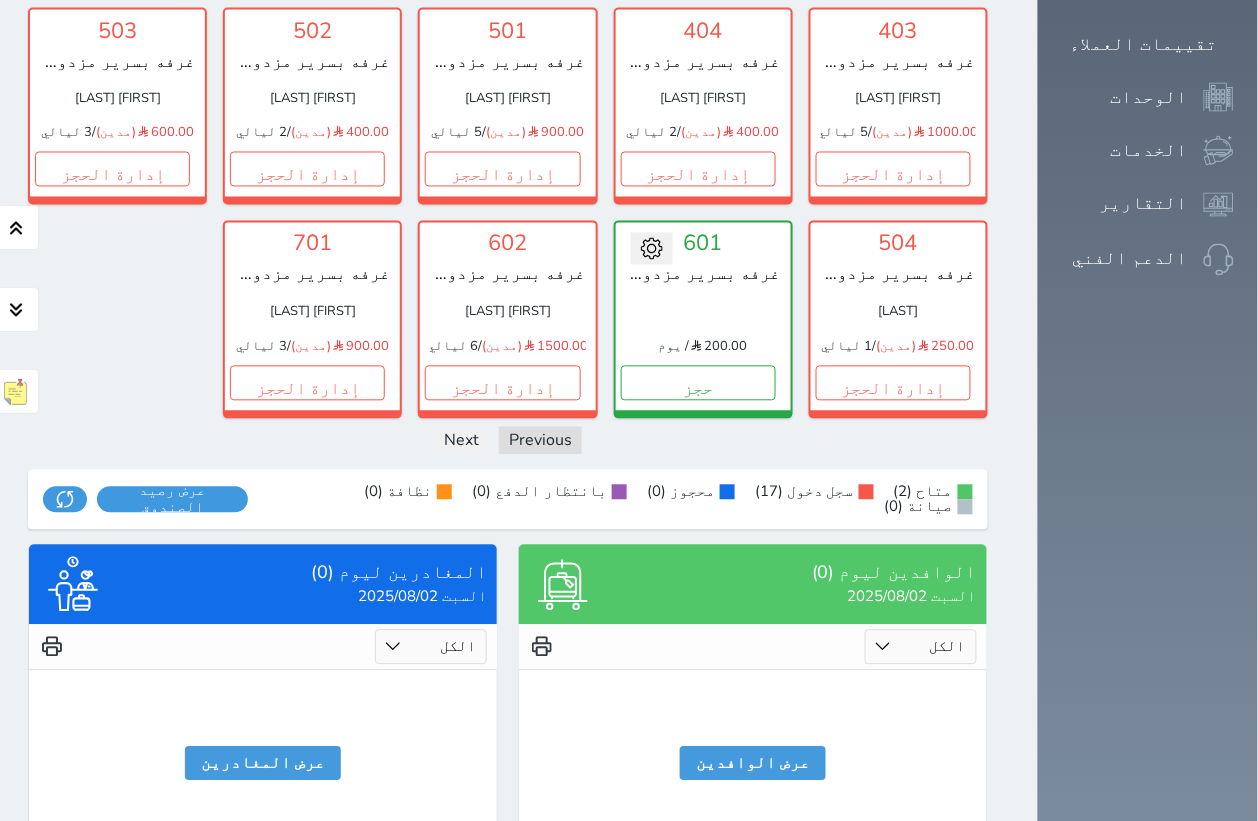 scroll, scrollTop: 740, scrollLeft: 0, axis: vertical 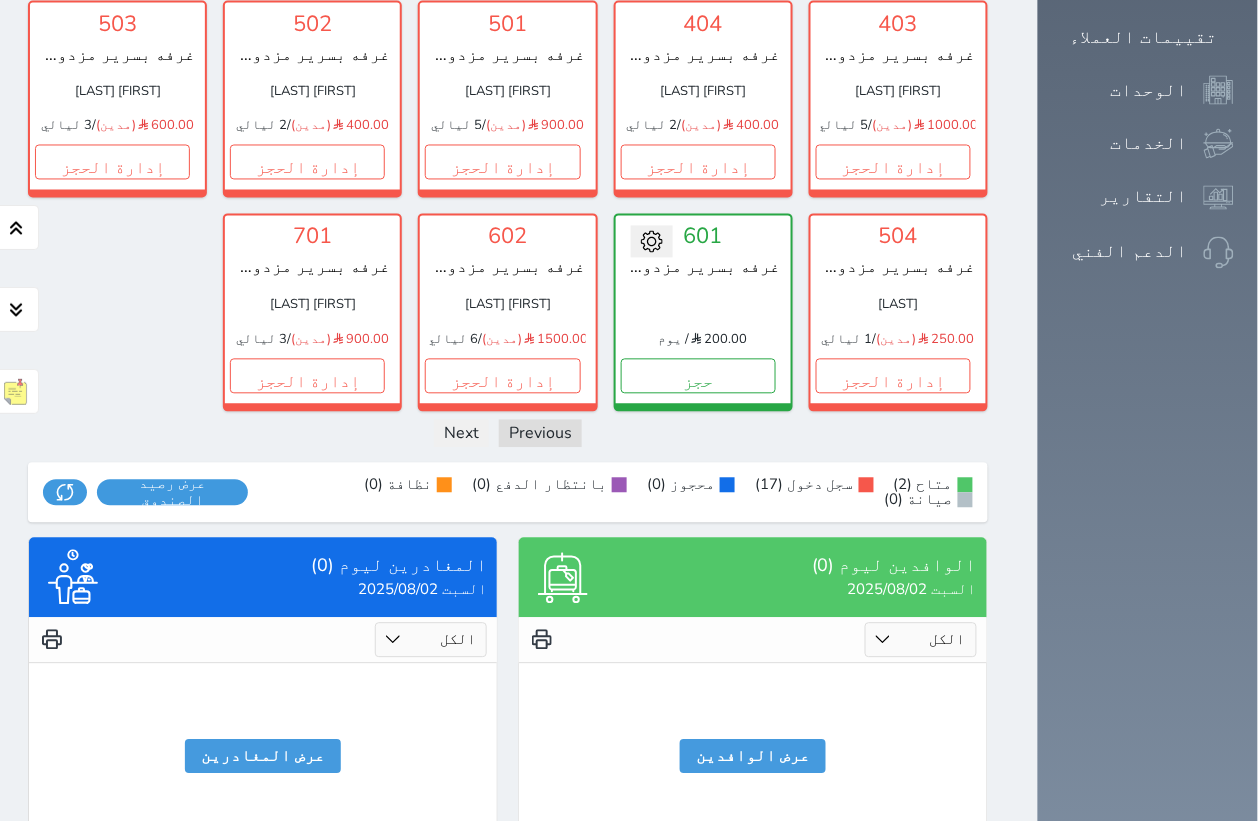 click 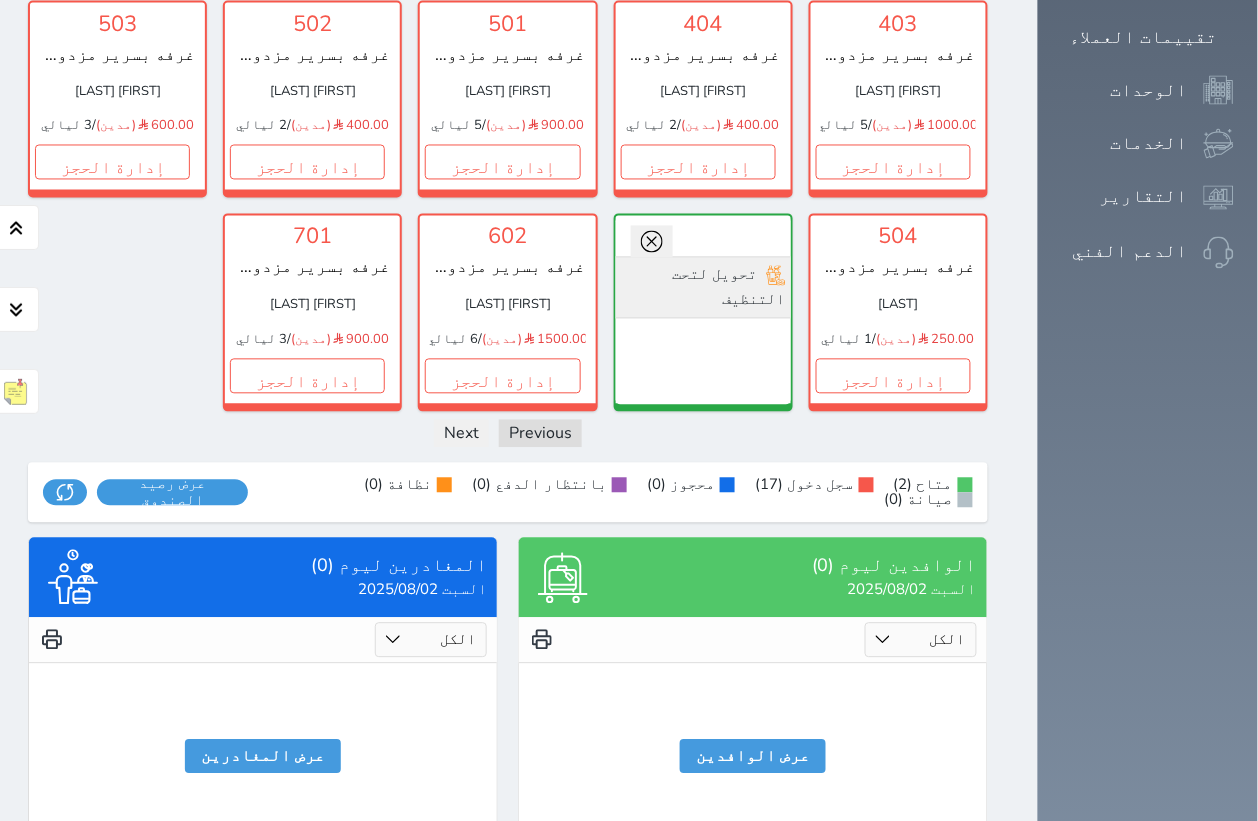 click 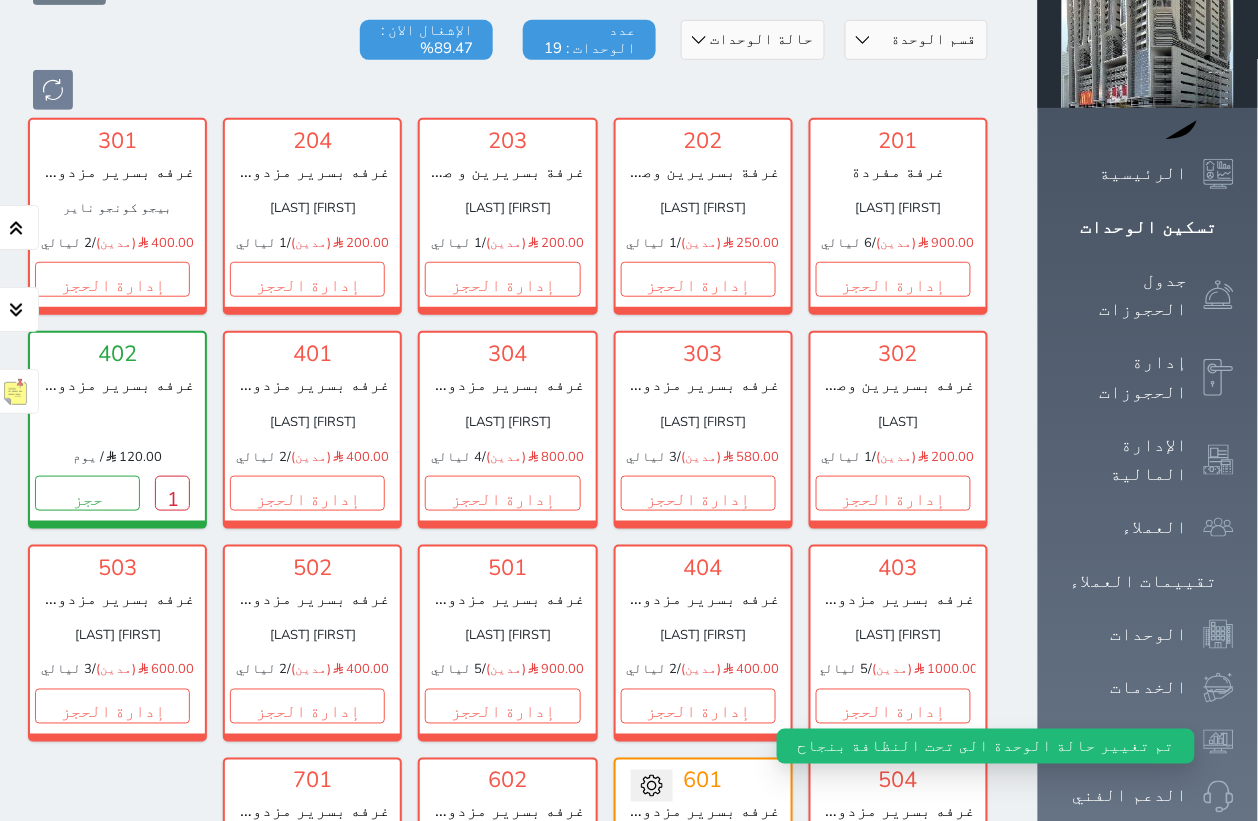 scroll, scrollTop: 240, scrollLeft: 0, axis: vertical 